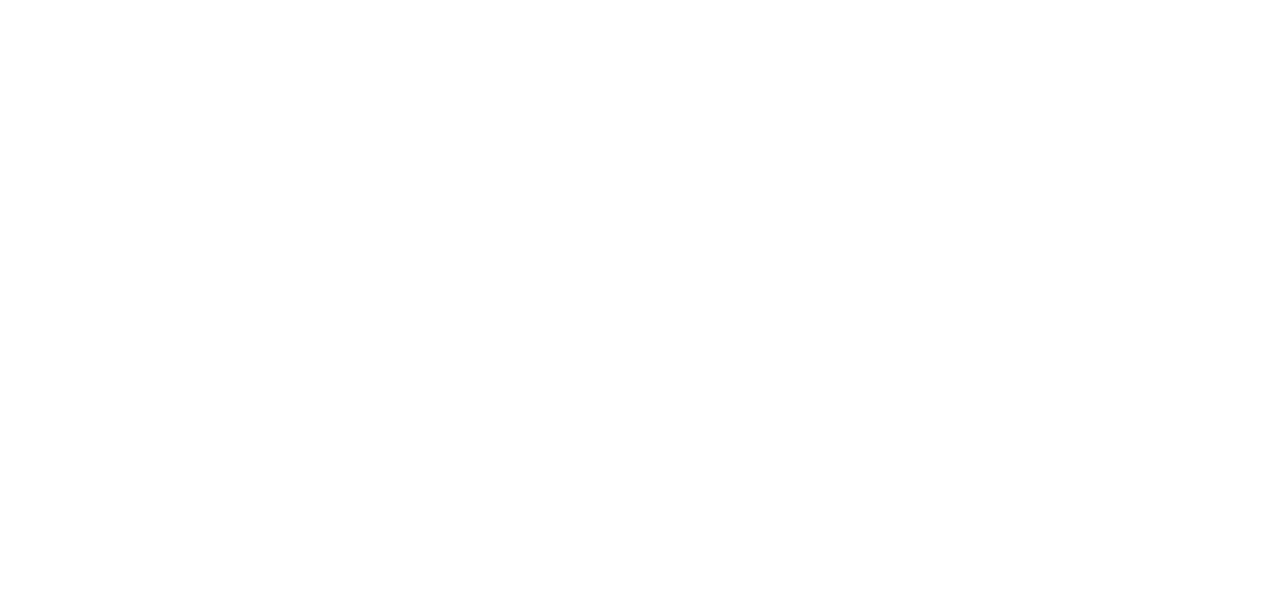 scroll, scrollTop: 0, scrollLeft: 0, axis: both 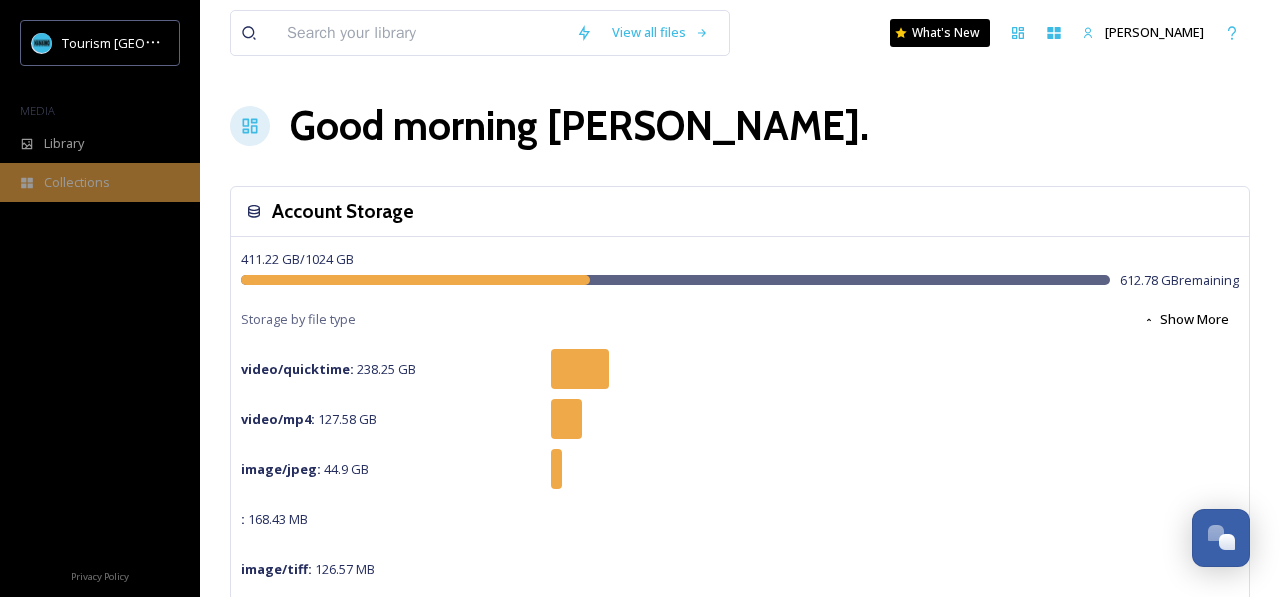 click on "Collections" at bounding box center [100, 182] 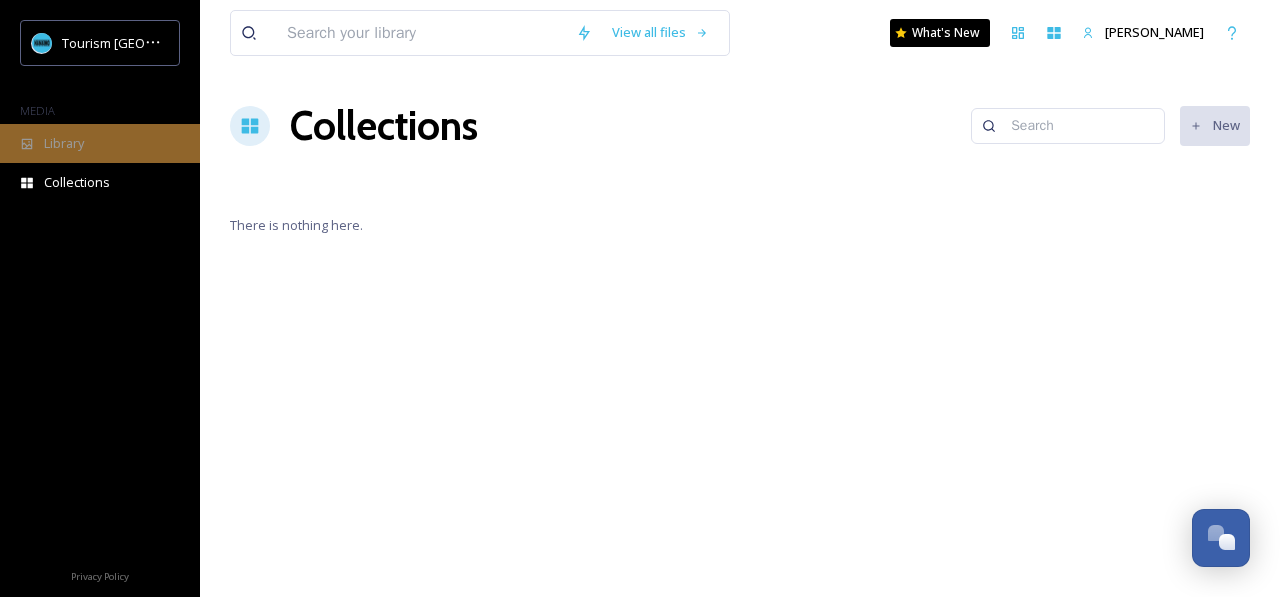 click on "Library" at bounding box center [64, 143] 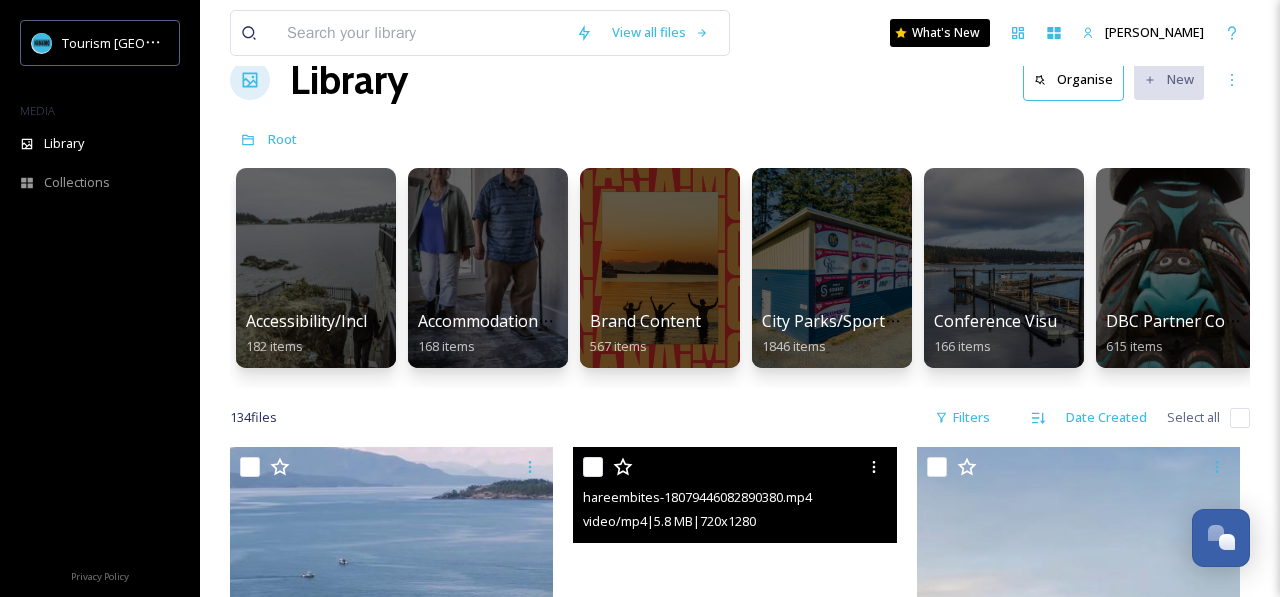 scroll, scrollTop: 0, scrollLeft: 0, axis: both 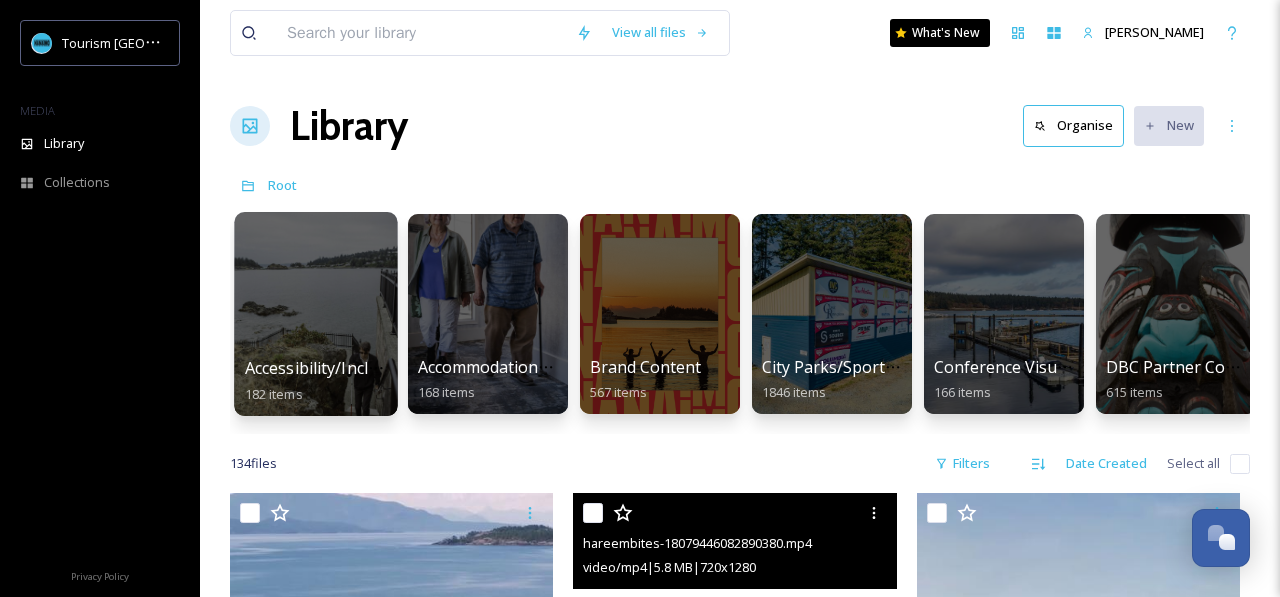 click on "Accessibility/Inclusivity" at bounding box center [331, 368] 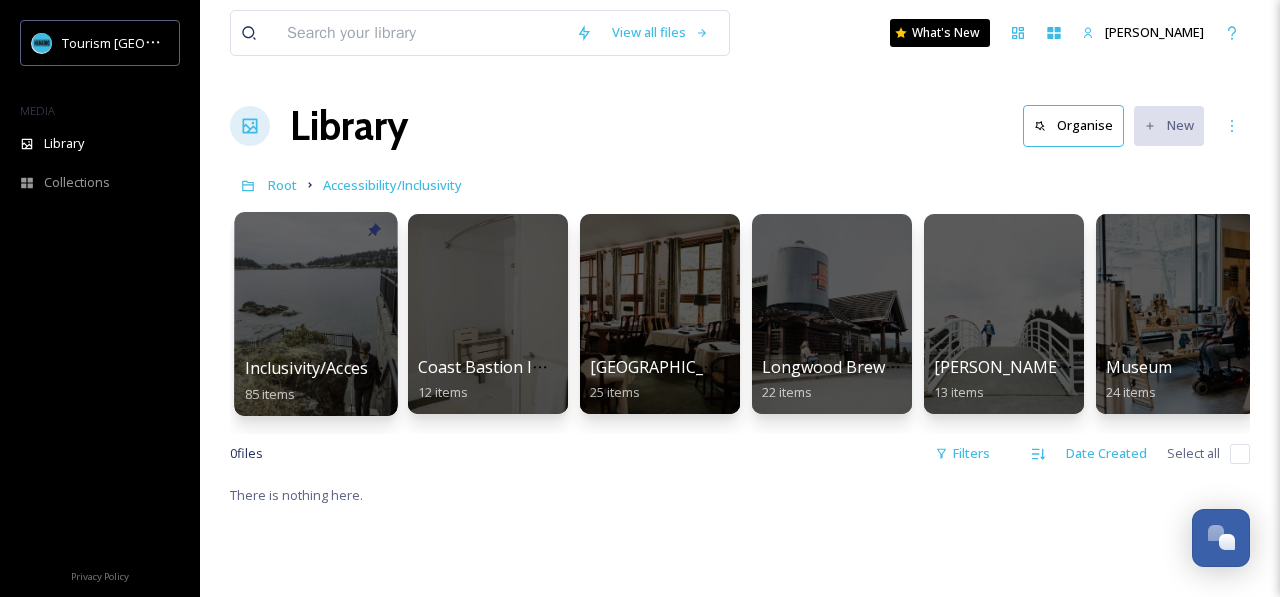 click on "Inclusivity/Accessibility 2024 Shoot" at bounding box center [376, 368] 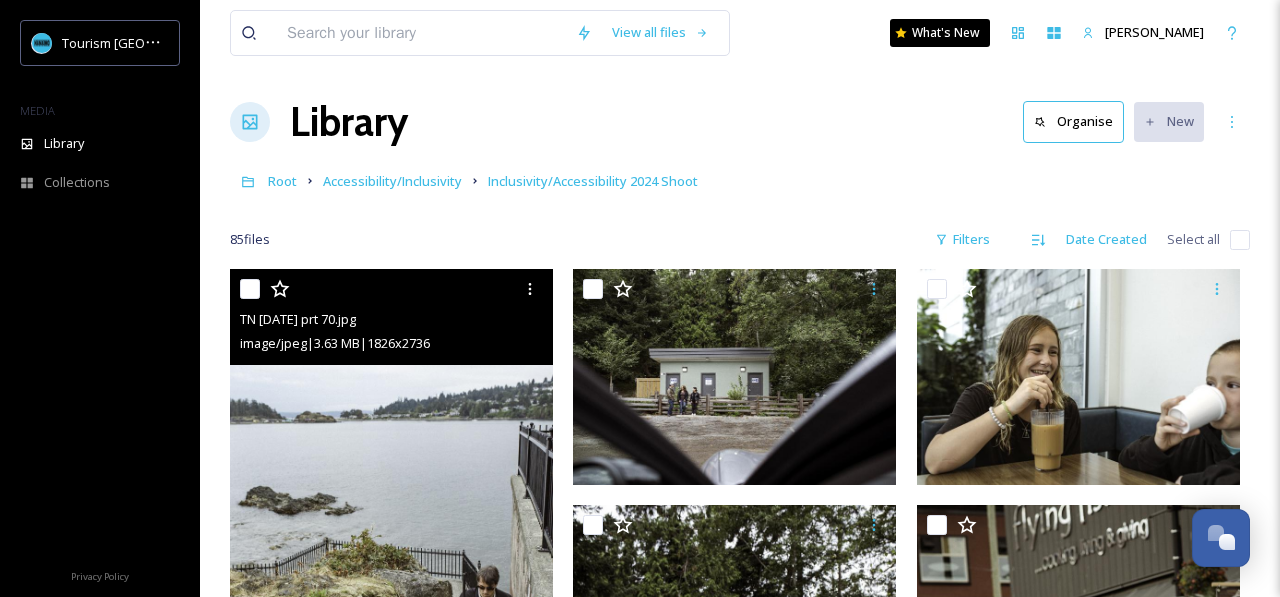 scroll, scrollTop: 0, scrollLeft: 0, axis: both 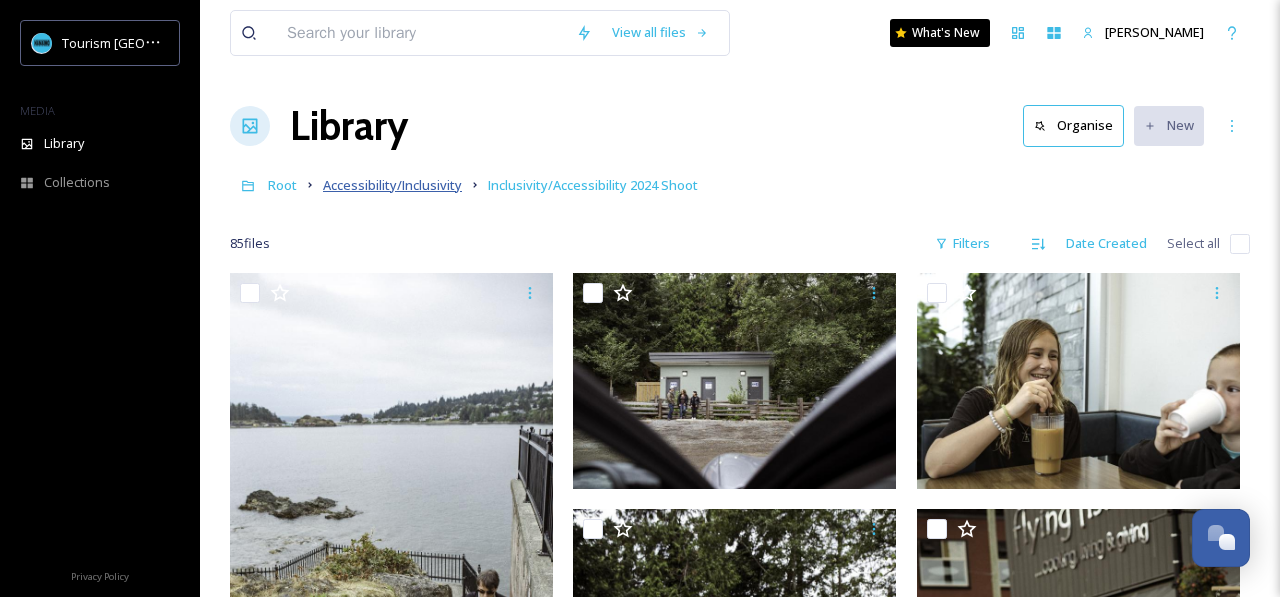 click on "Accessibility/Inclusivity" at bounding box center (392, 185) 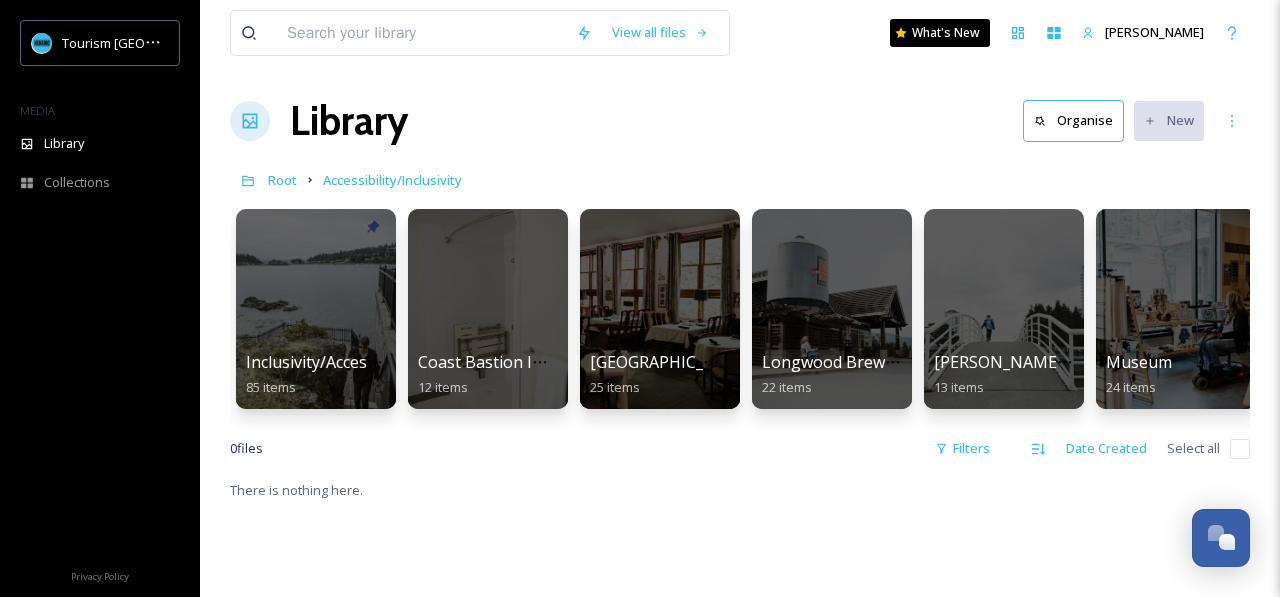 scroll, scrollTop: 0, scrollLeft: 0, axis: both 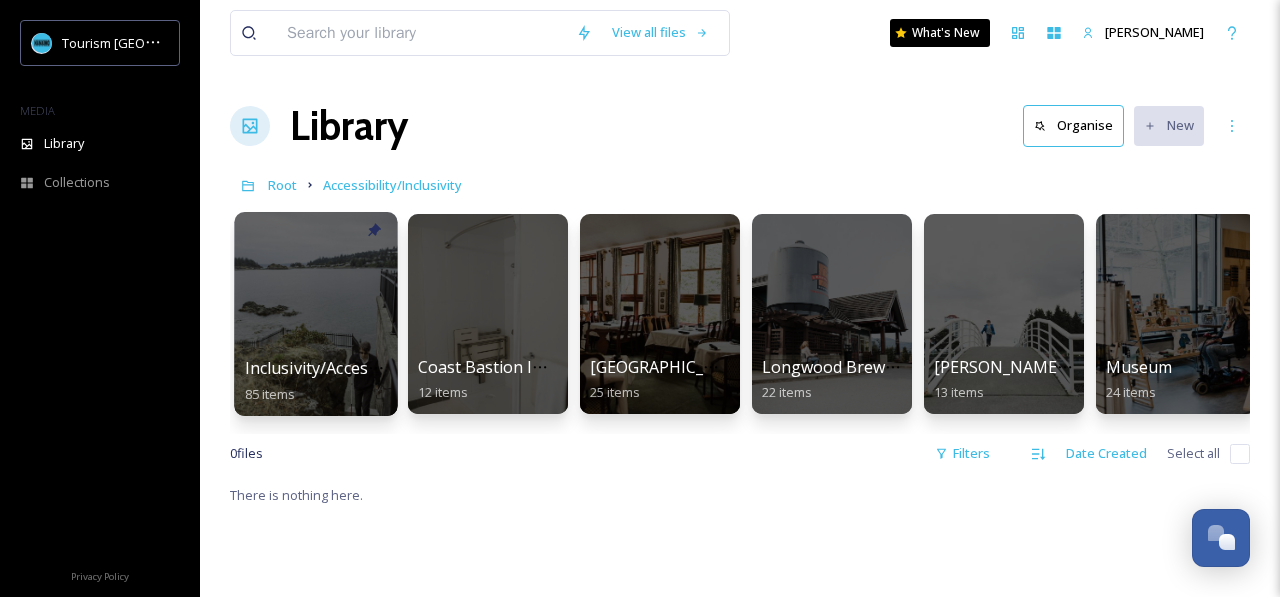 click at bounding box center [315, 314] 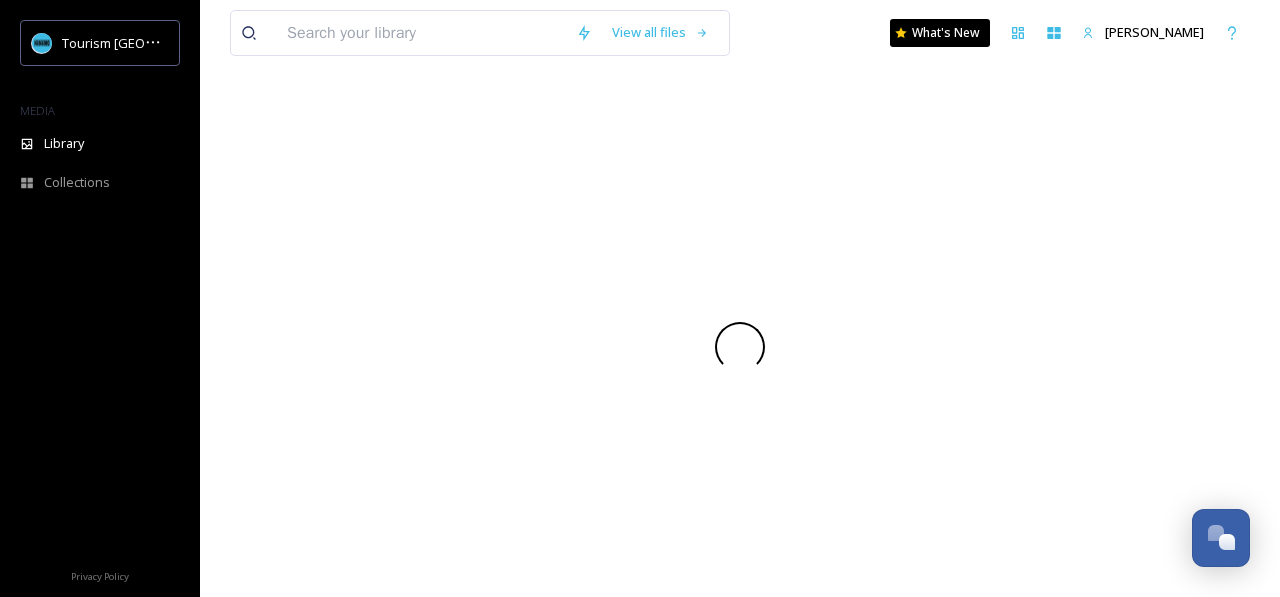 click at bounding box center [740, 346] 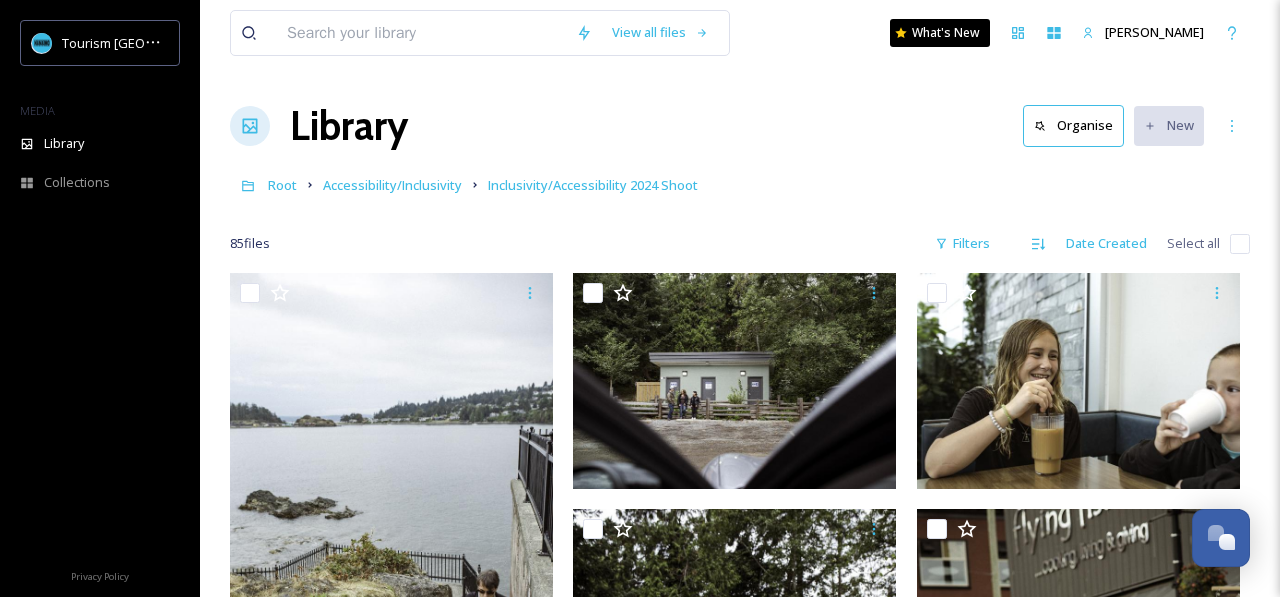 click on "Root Accessibility/Inclusivity  Inclusivity/Accessibility 2024 Shoot" at bounding box center [740, 185] 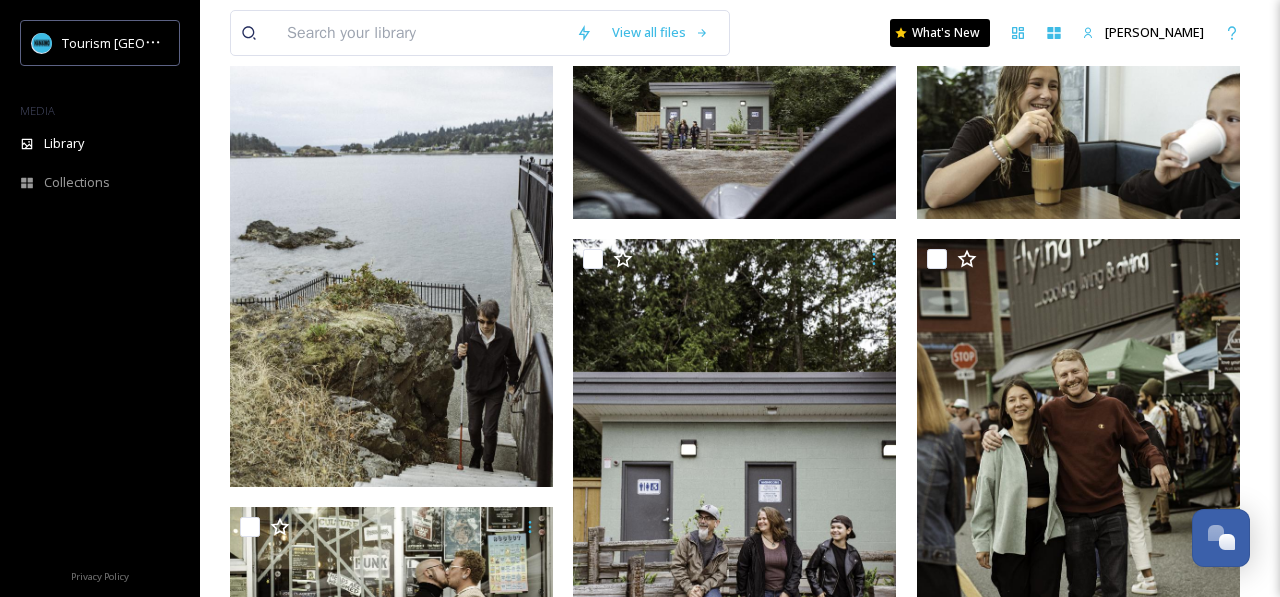 scroll, scrollTop: 273, scrollLeft: 0, axis: vertical 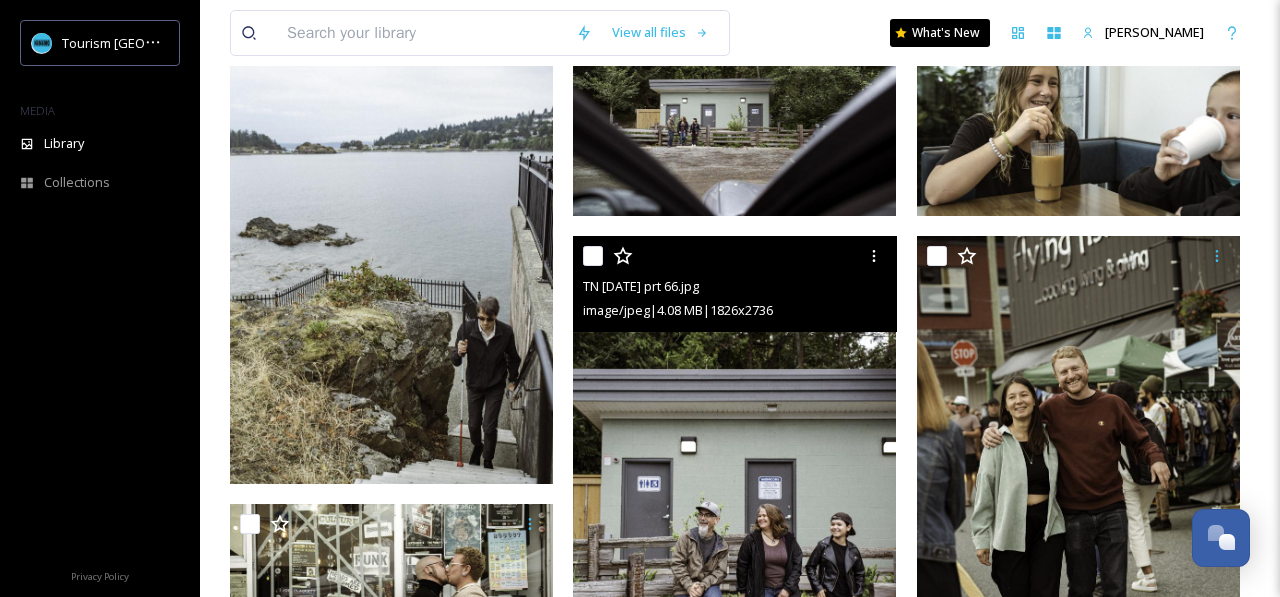 click on "TN [DATE] prt  66.jpg image/jpeg  |  4.08 MB  |  1826  x  2736" at bounding box center [734, 284] 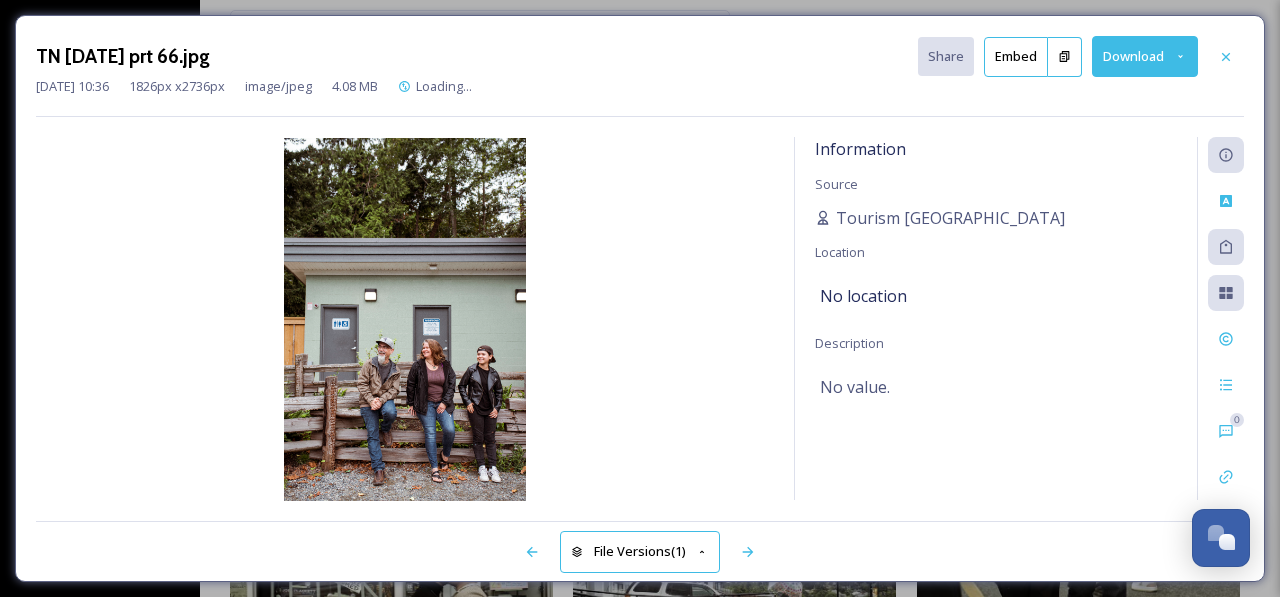 click on "TN [DATE] prt  66.jpg Share Embed Download [DATE] 10:36 1826 px x  2736 px image/jpeg 4.08 MB Loading... Information Source Tourism Nanaimo Location No location Description No value. 0 0 File Versions  (1)" at bounding box center (640, 298) 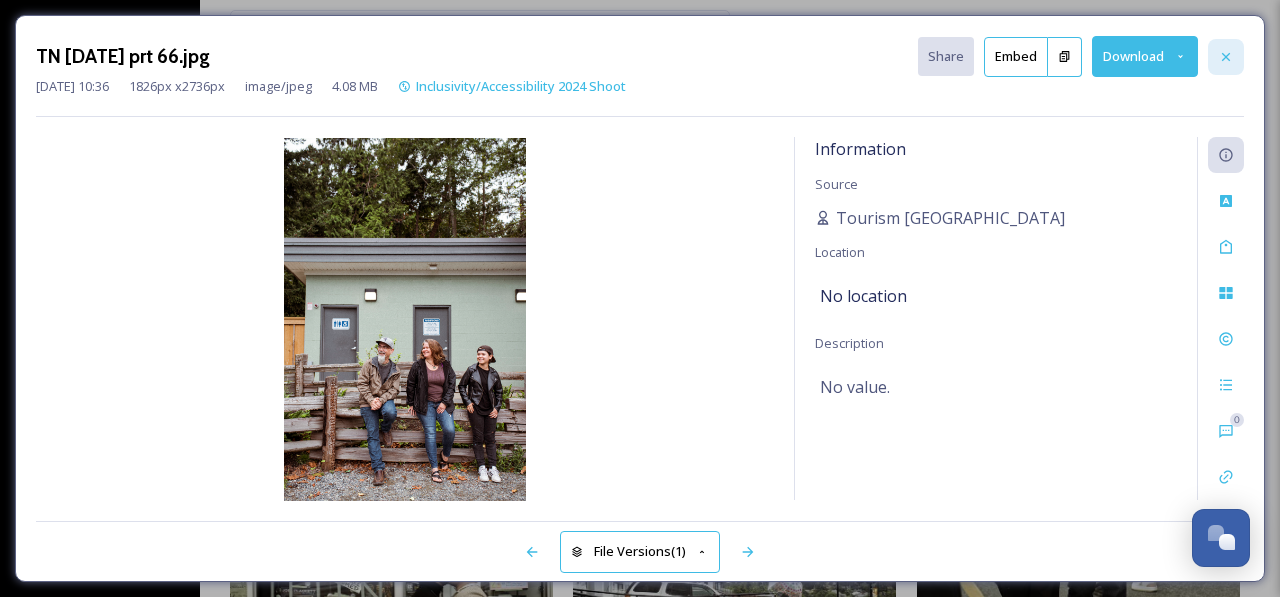 click 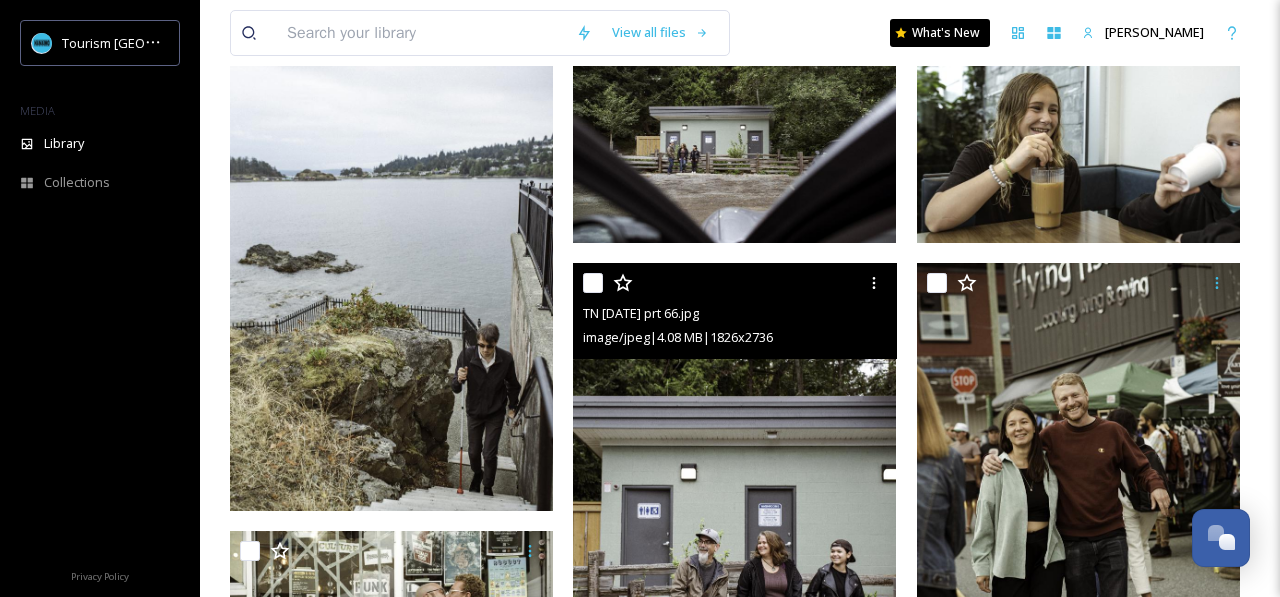 scroll, scrollTop: 0, scrollLeft: 0, axis: both 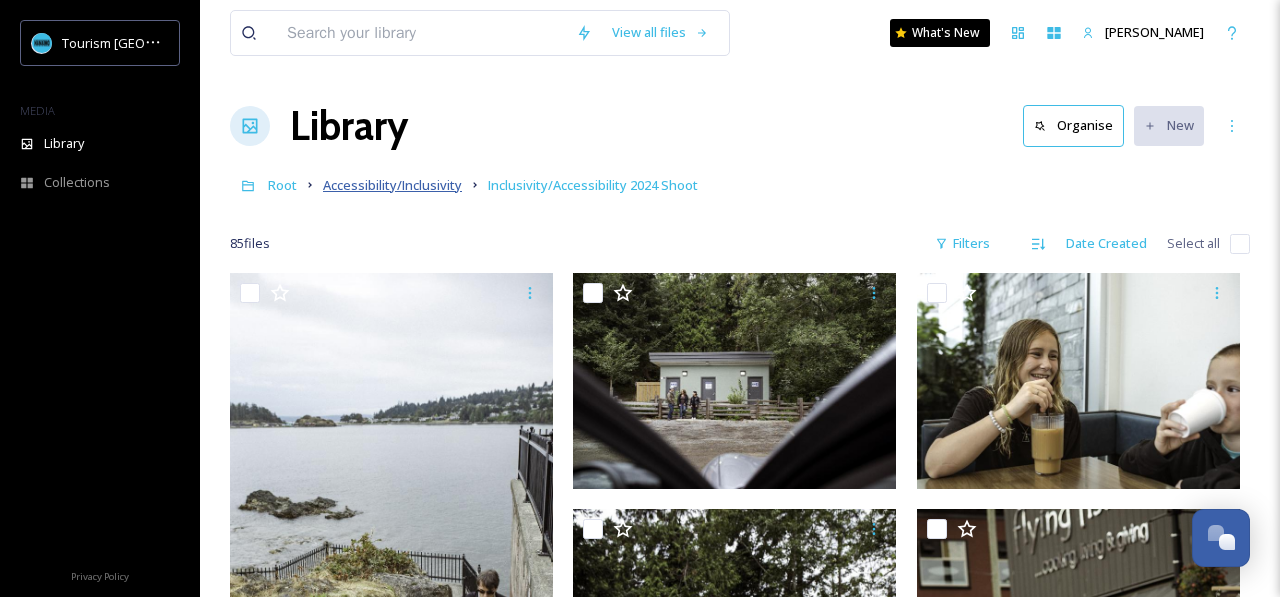 click on "Accessibility/Inclusivity" at bounding box center [392, 185] 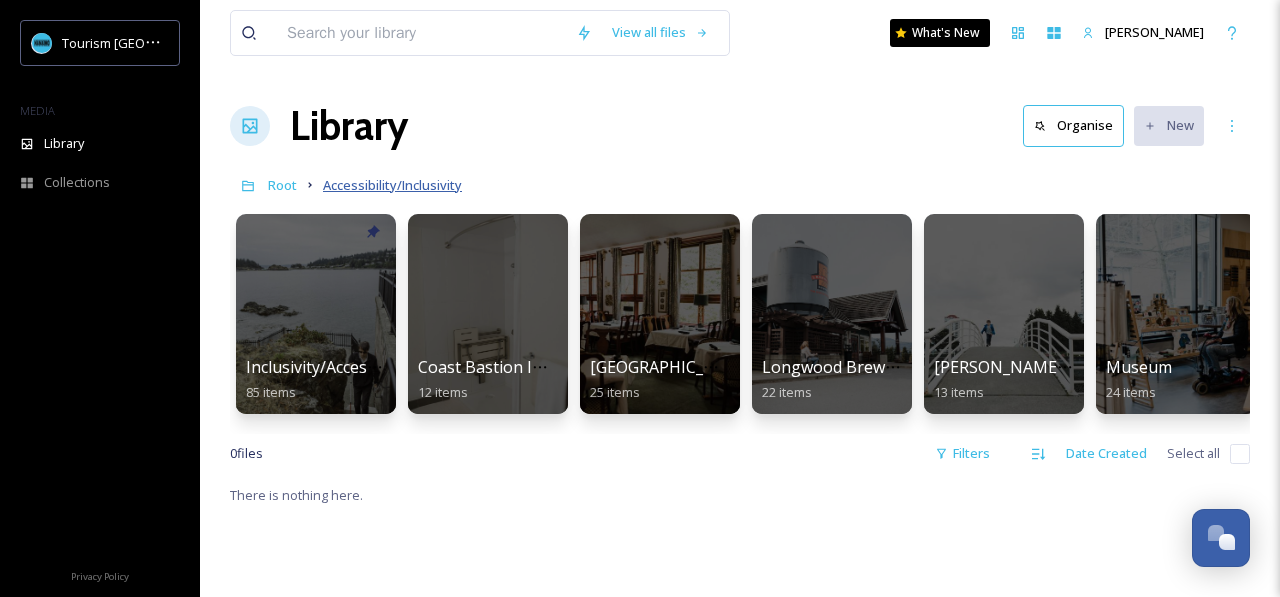 click on "Accessibility/Inclusivity" at bounding box center [392, 185] 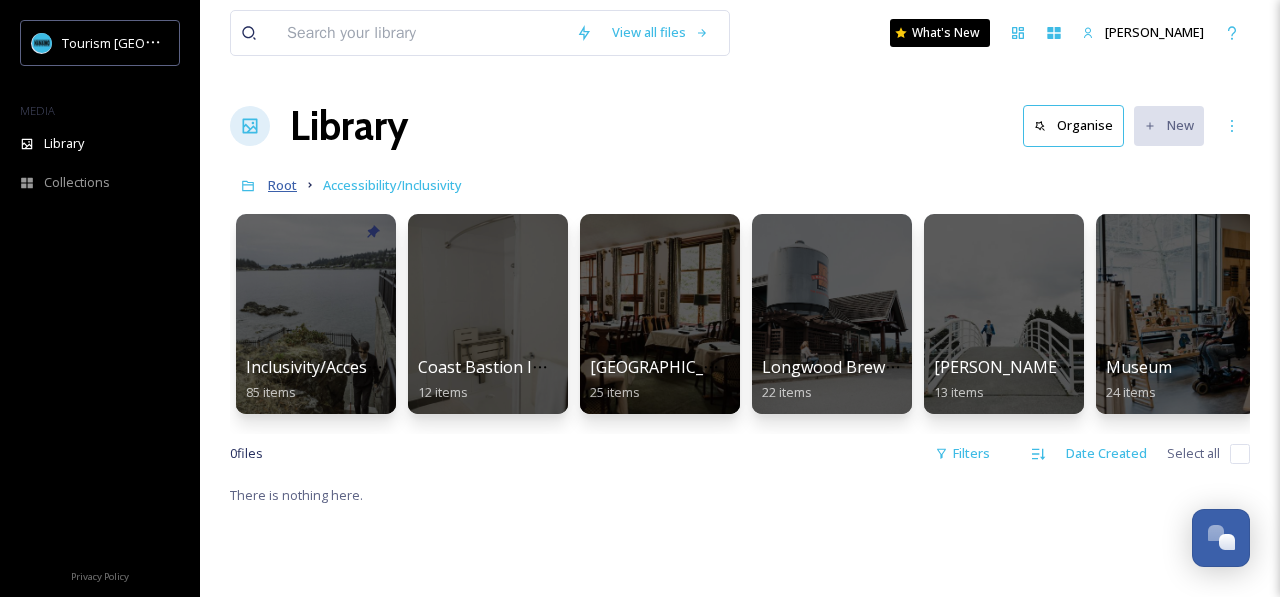 click on "Root" at bounding box center [282, 185] 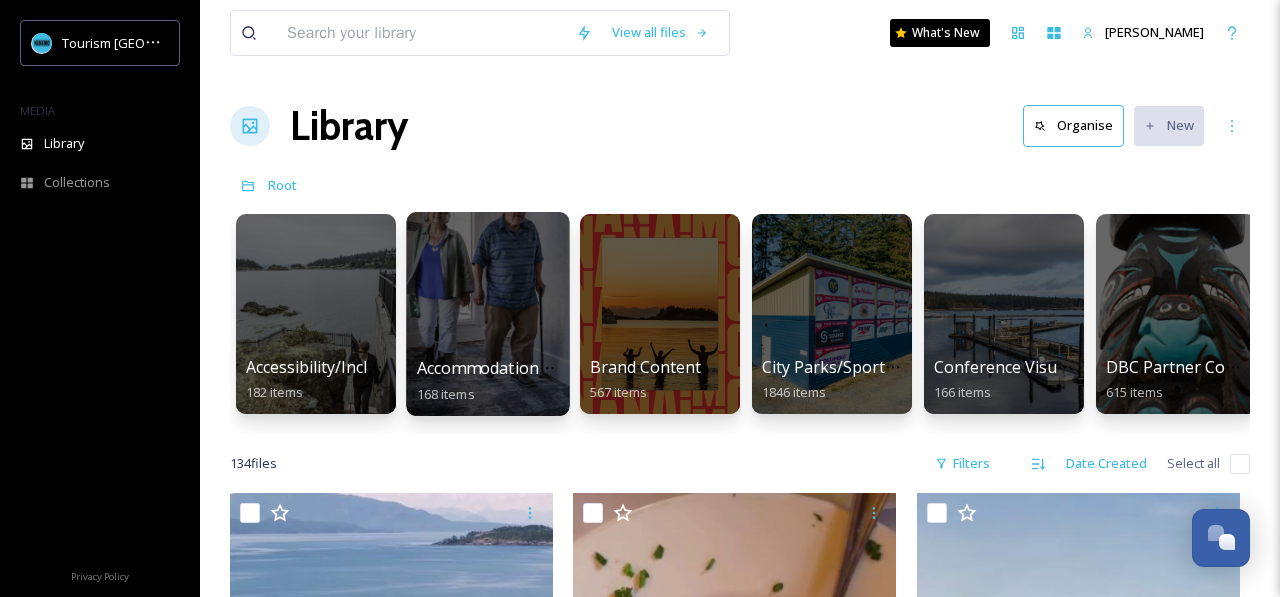 click at bounding box center (487, 314) 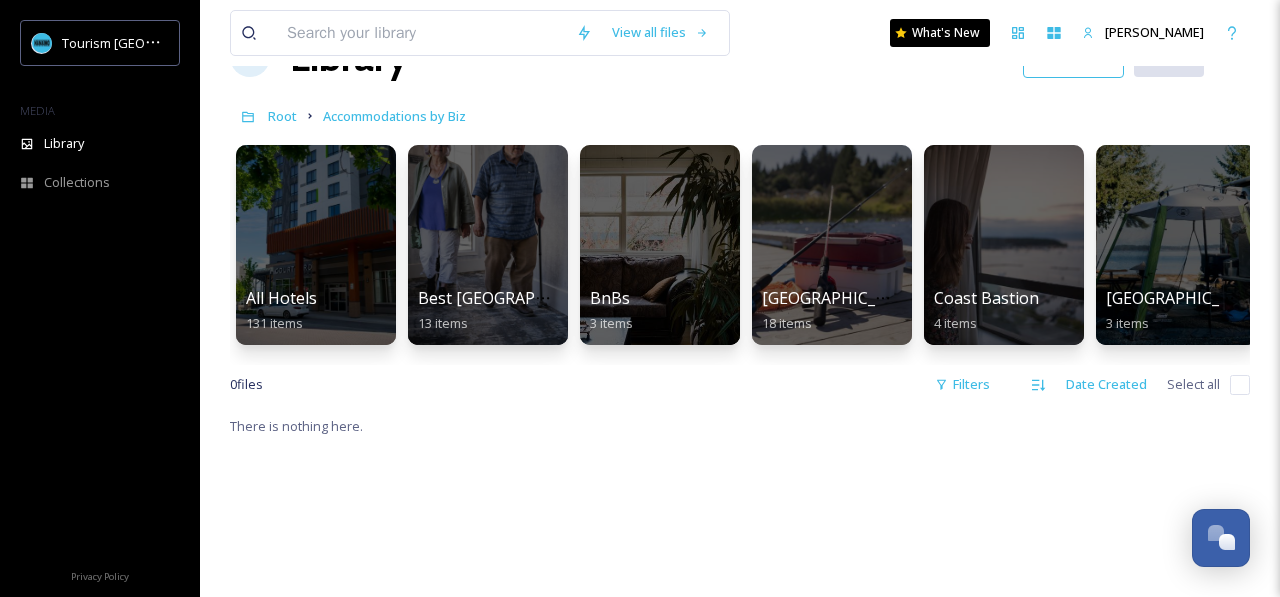 scroll, scrollTop: 0, scrollLeft: 0, axis: both 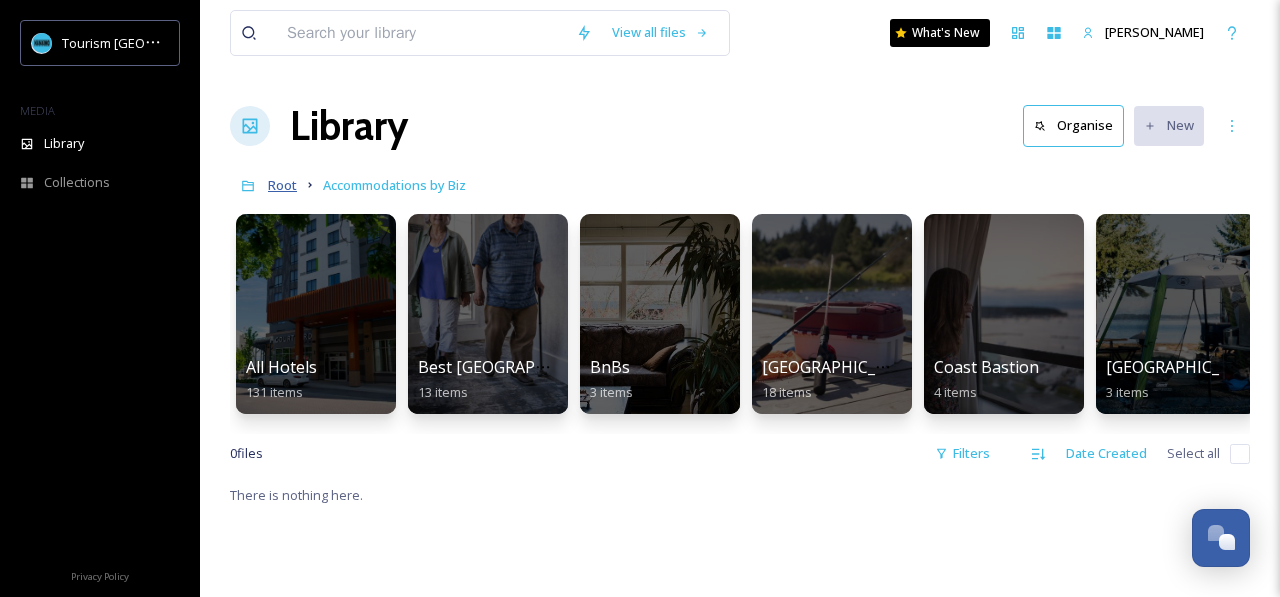 click on "Root" at bounding box center [282, 185] 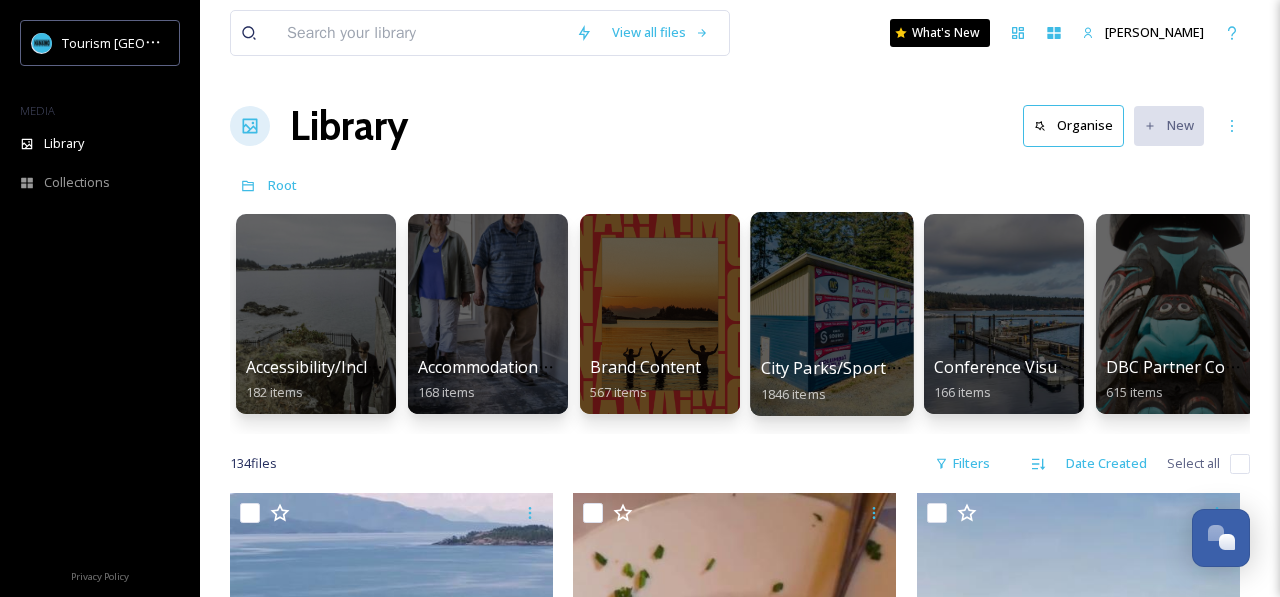 click at bounding box center [831, 314] 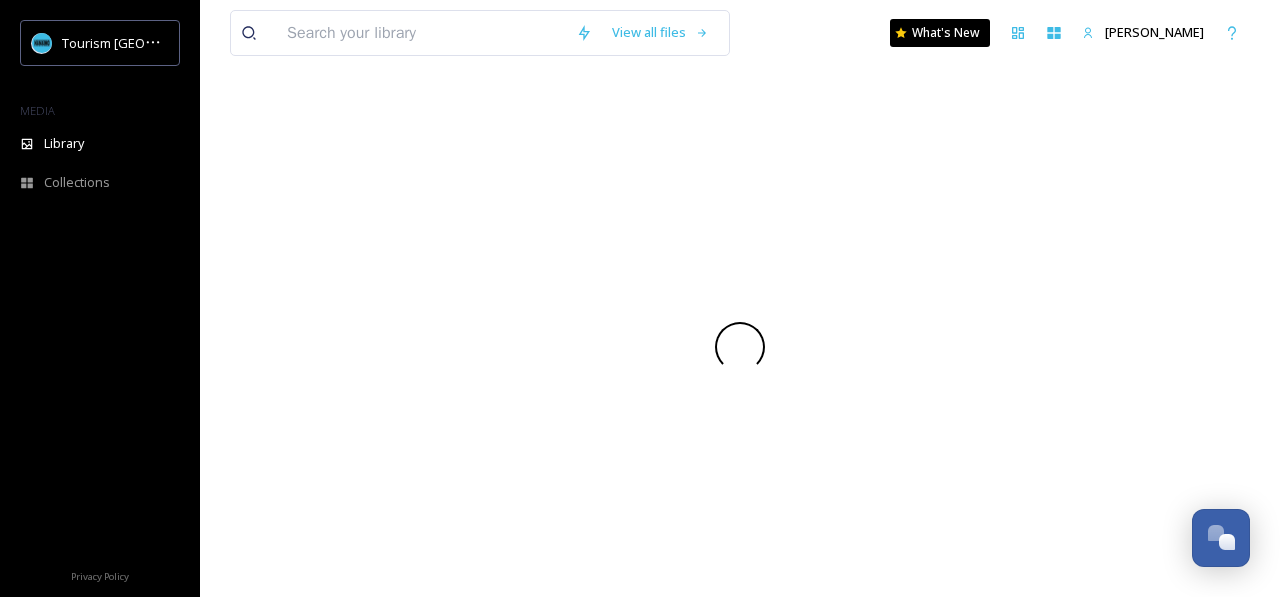 click at bounding box center [740, 347] 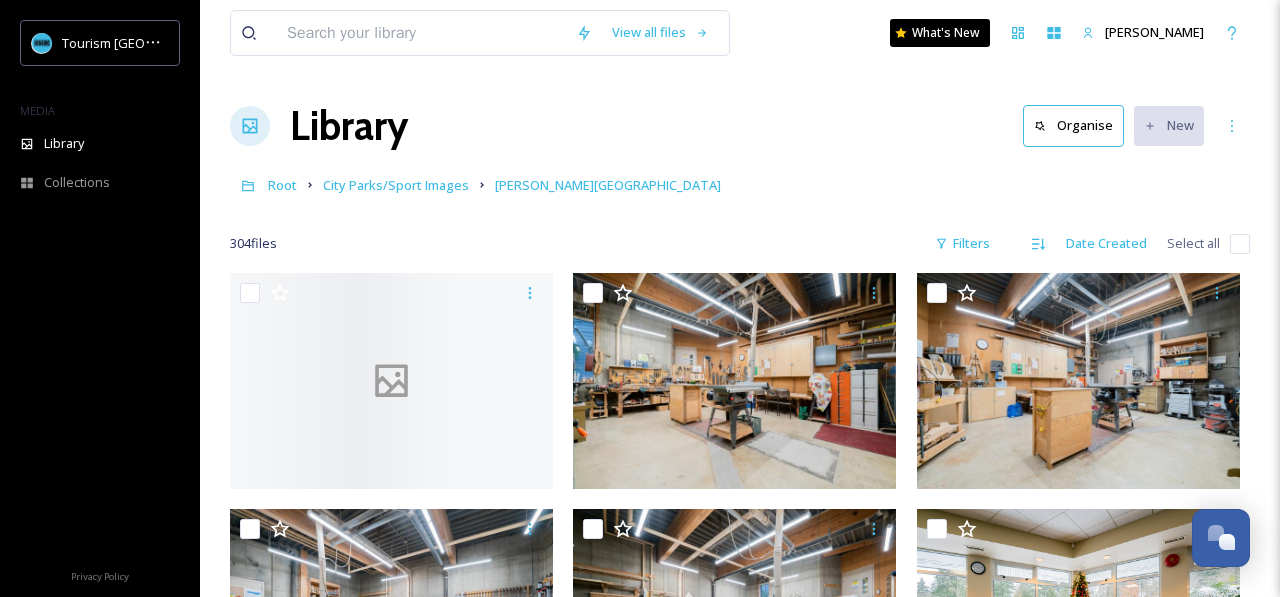 click on "City Parks/Sport Images" at bounding box center [396, 185] 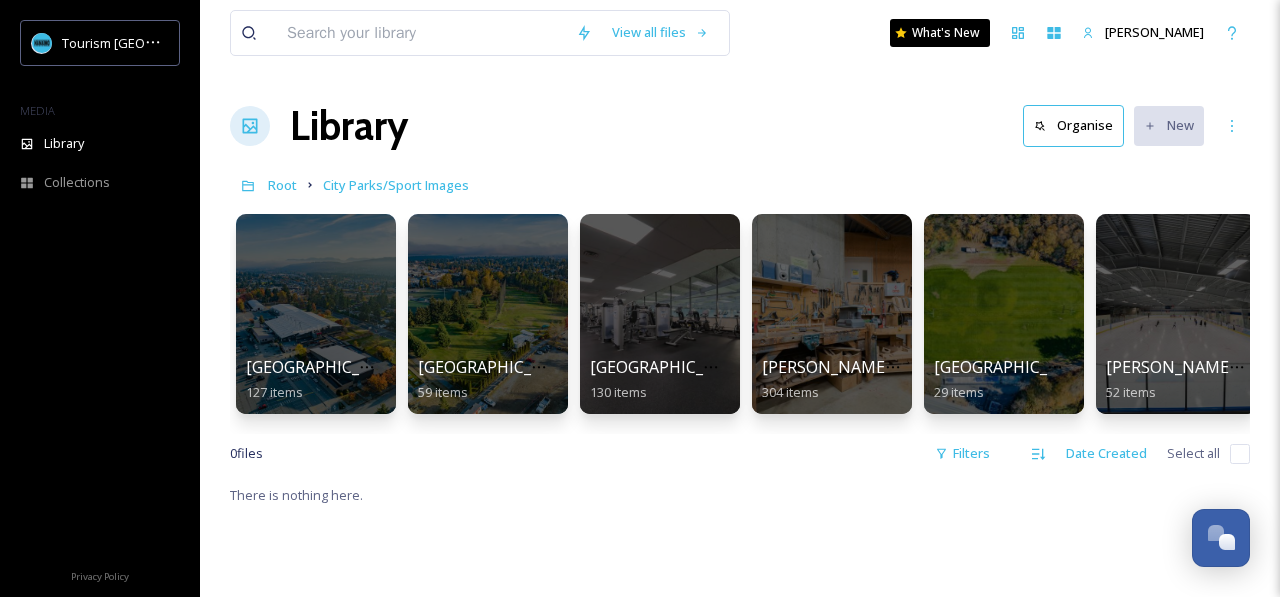 click on "Library Organise New" at bounding box center [740, 126] 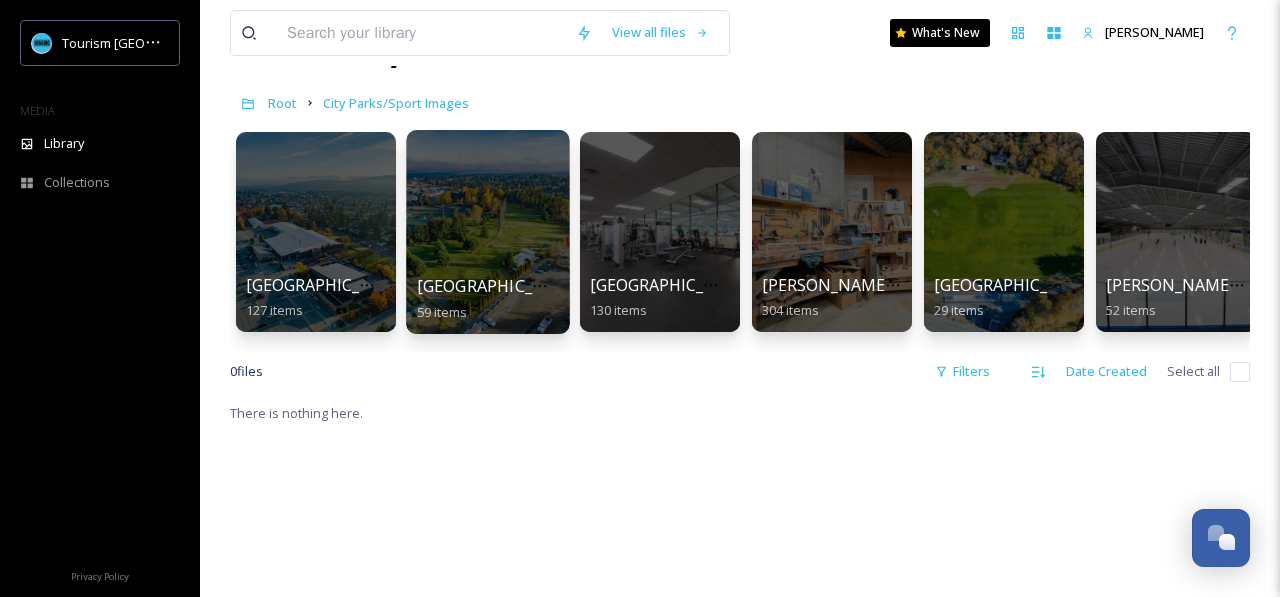 scroll, scrollTop: 39, scrollLeft: 0, axis: vertical 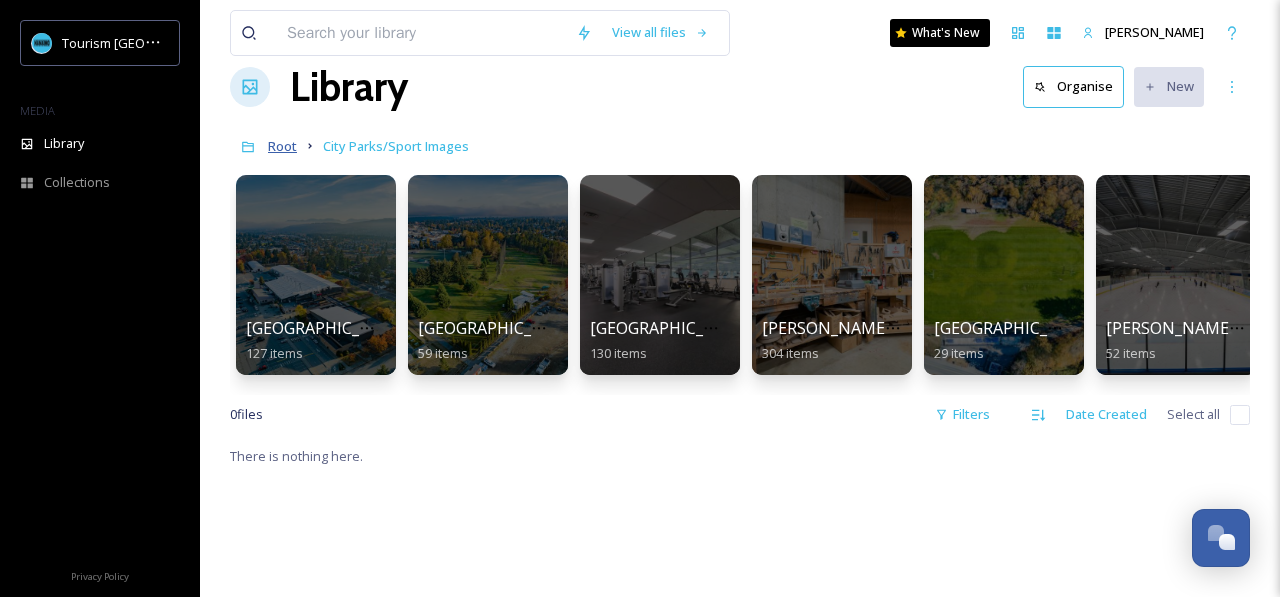 click on "Root" at bounding box center [282, 146] 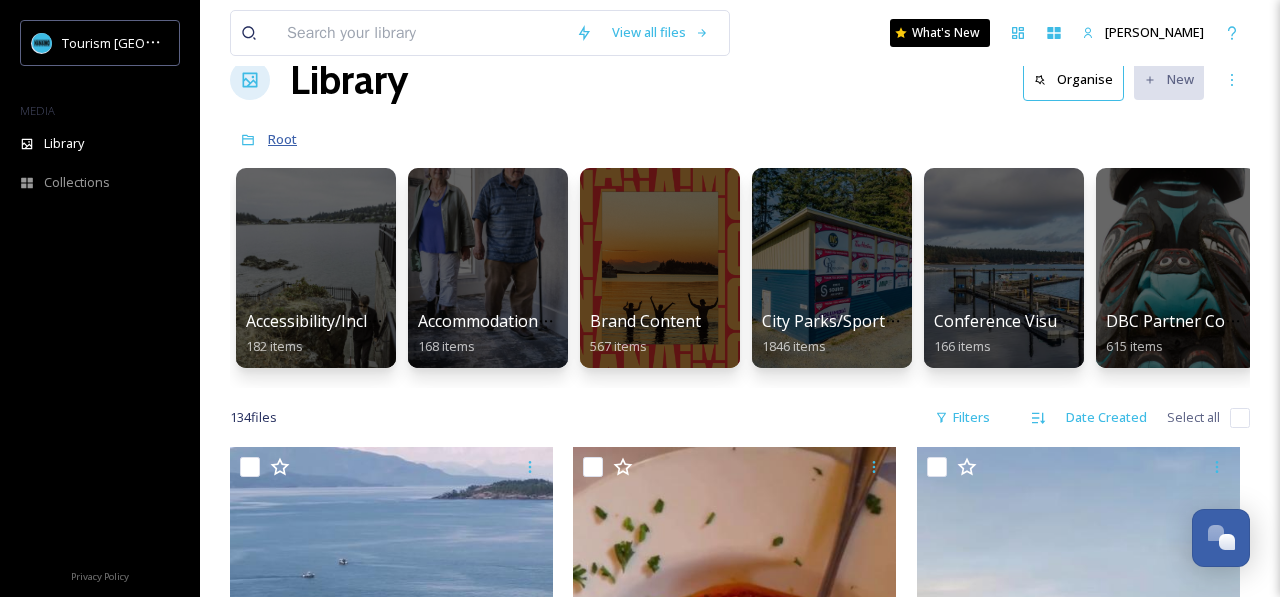 scroll, scrollTop: 0, scrollLeft: 0, axis: both 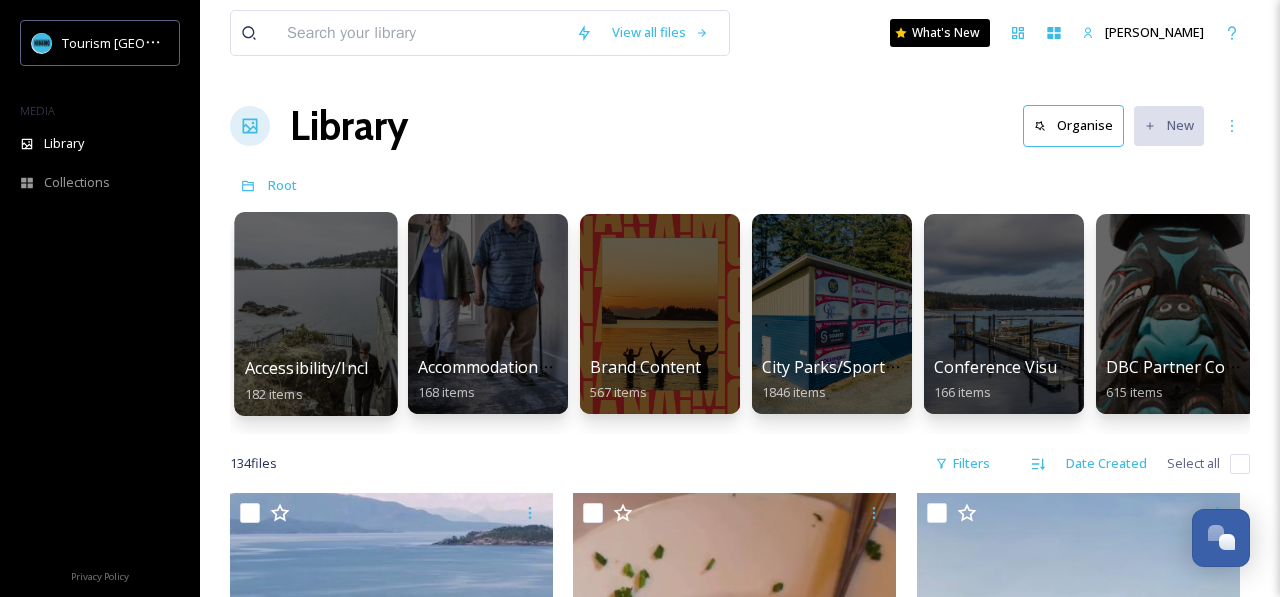 click at bounding box center (315, 314) 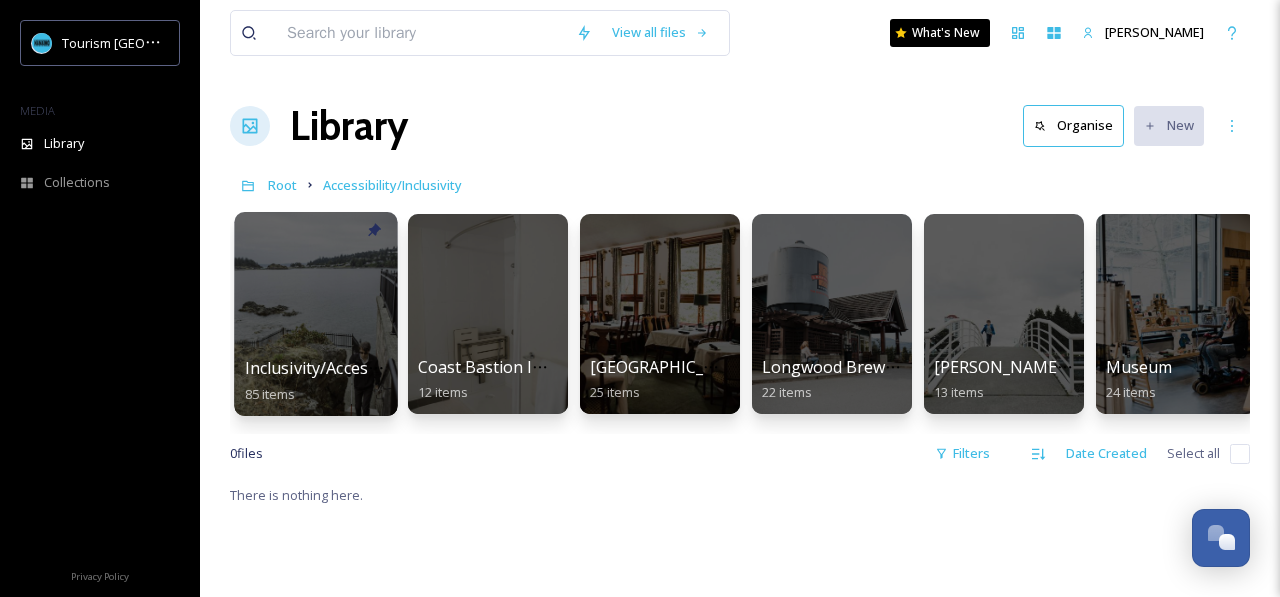 click on "Inclusivity/Accessibility 2024 Shoot" at bounding box center (376, 368) 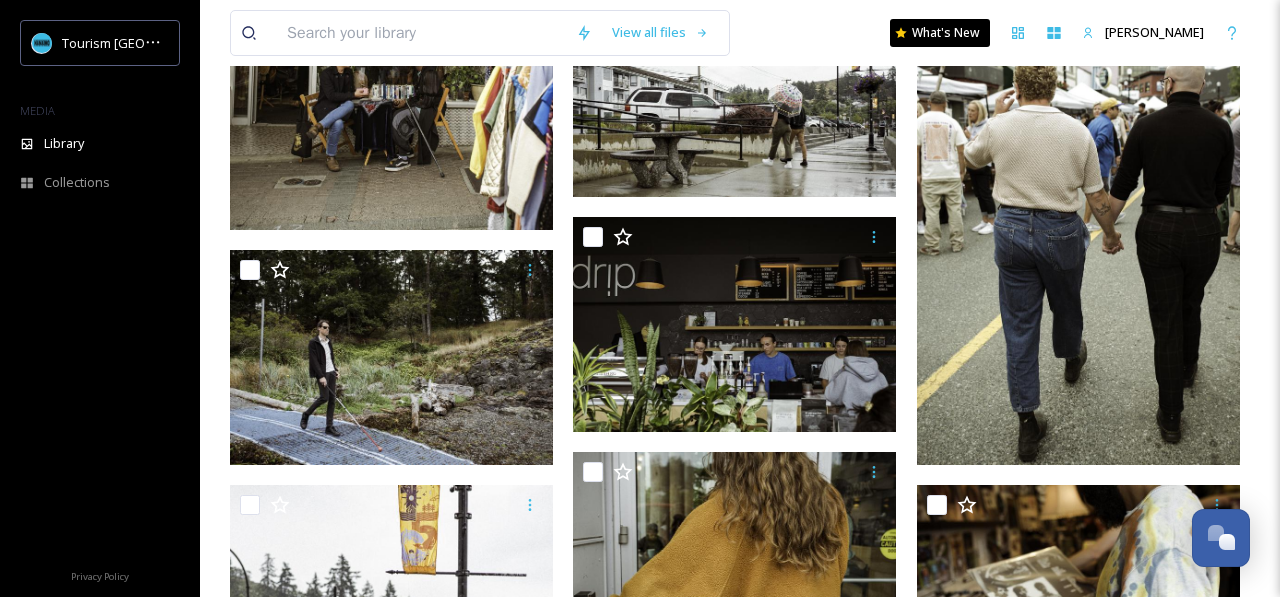 scroll, scrollTop: 1332, scrollLeft: 0, axis: vertical 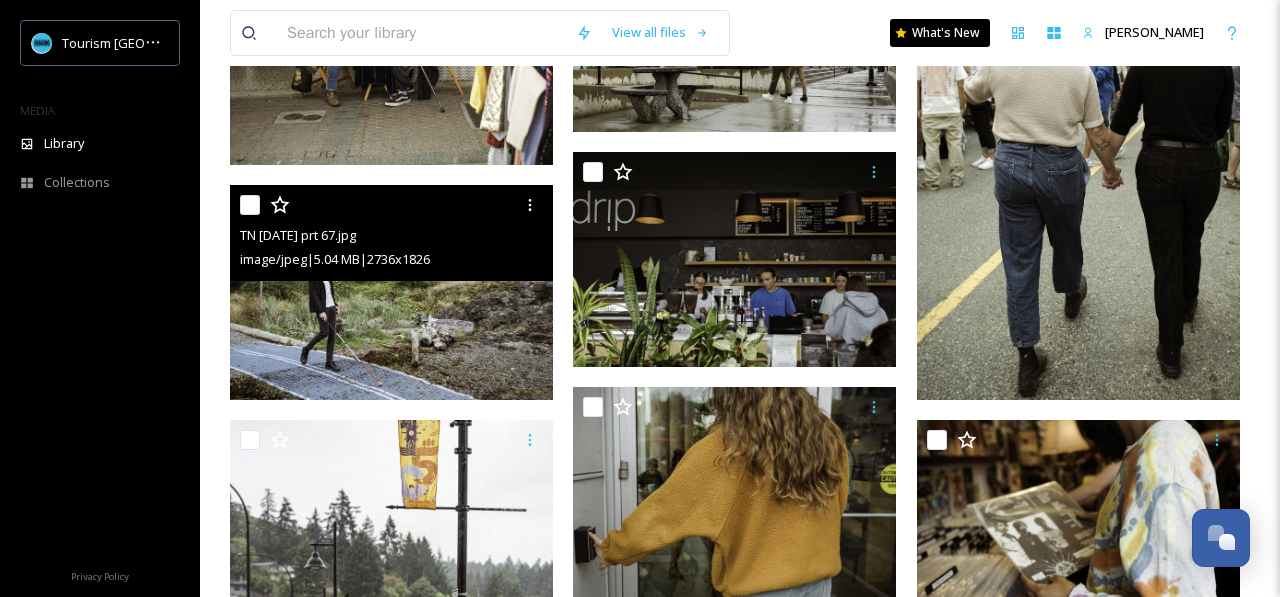 click at bounding box center (391, 292) 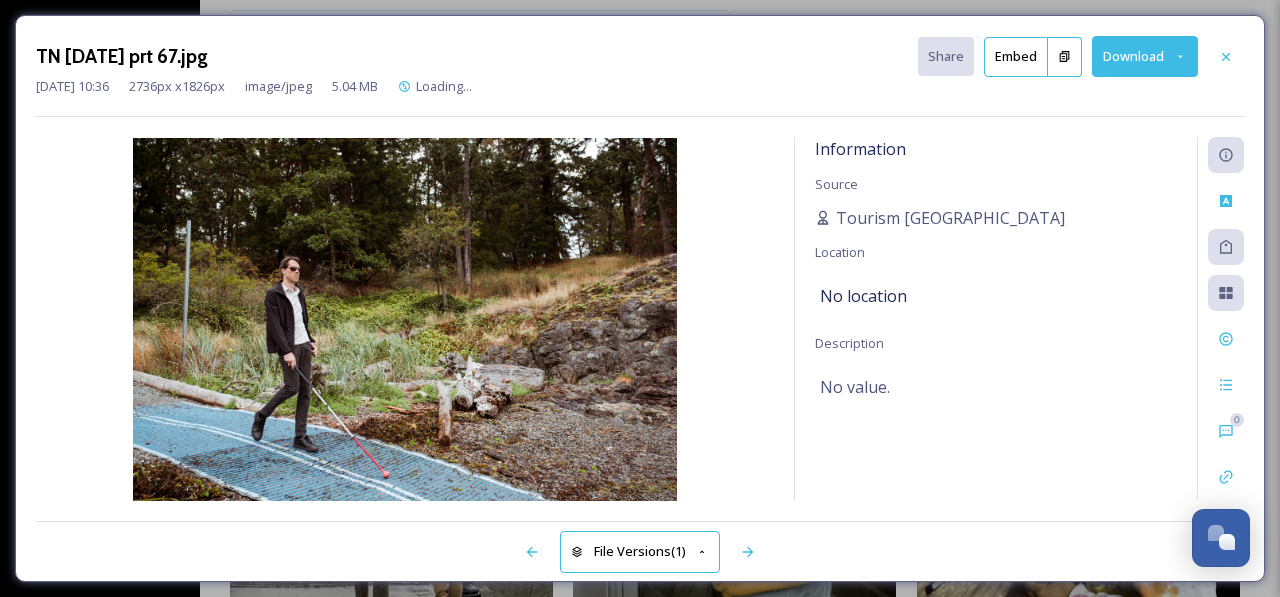 click on "Download" at bounding box center [1145, 56] 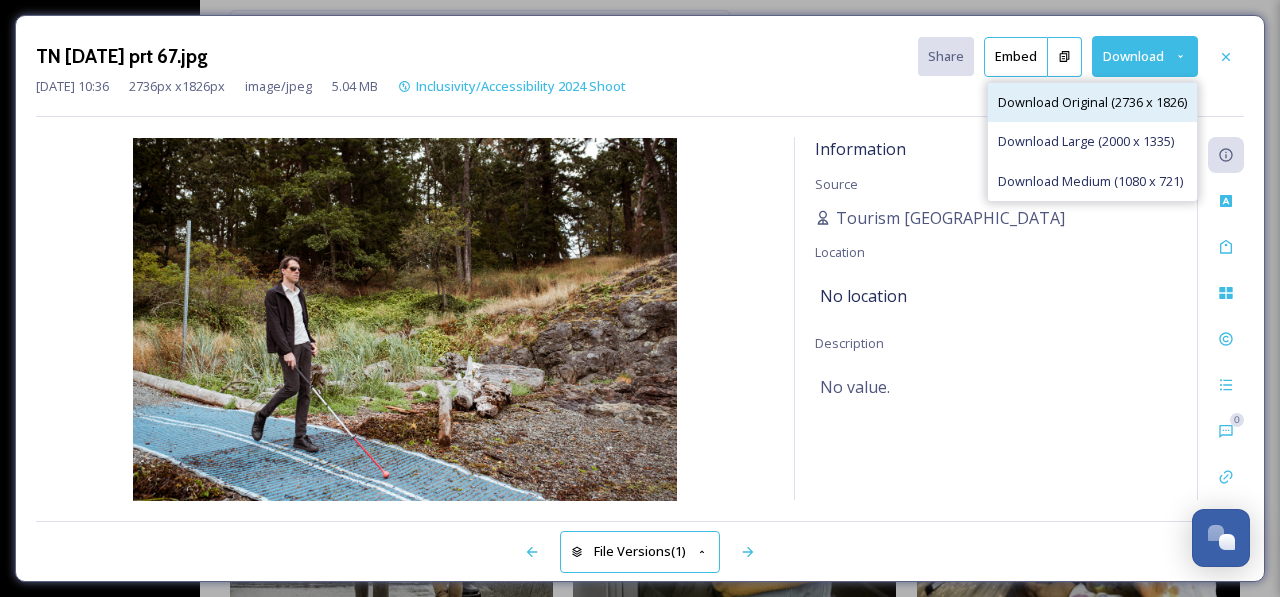 click on "Download Original (2736 x 1826)" at bounding box center [1092, 102] 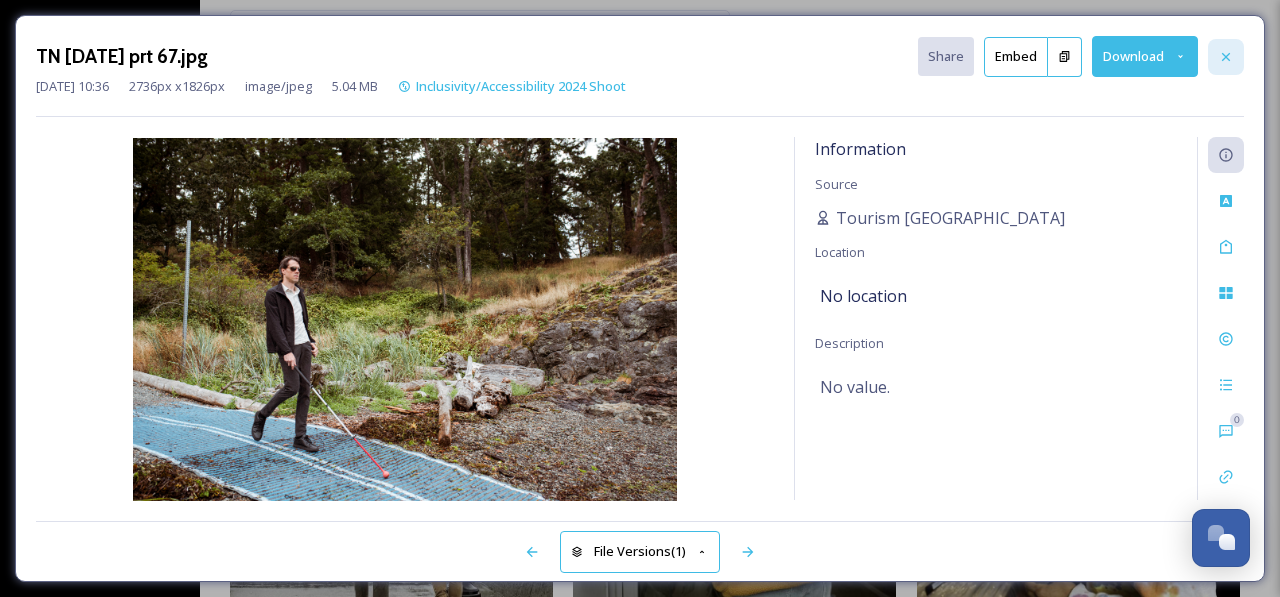 click 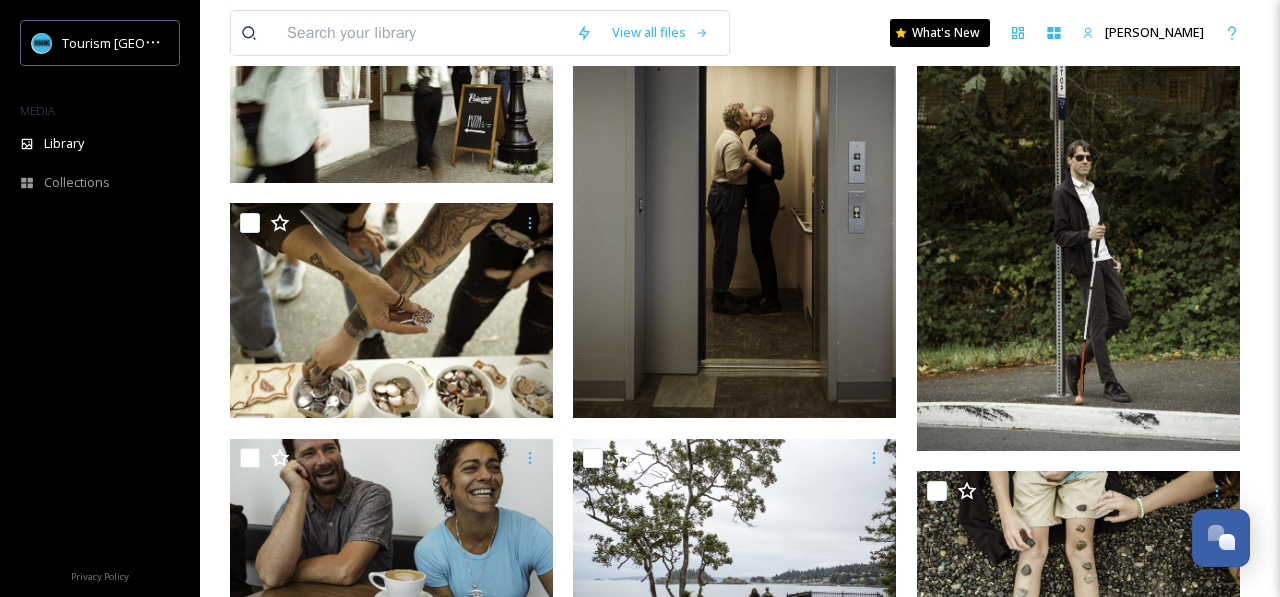 scroll, scrollTop: 2990, scrollLeft: 0, axis: vertical 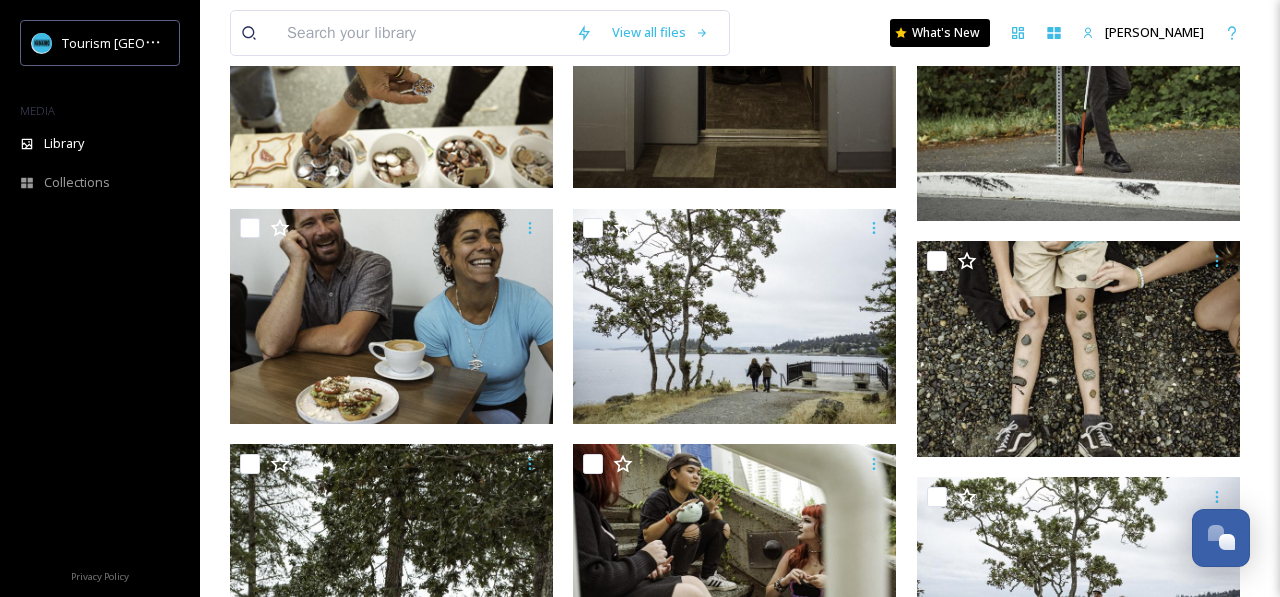 click at bounding box center [100, 392] 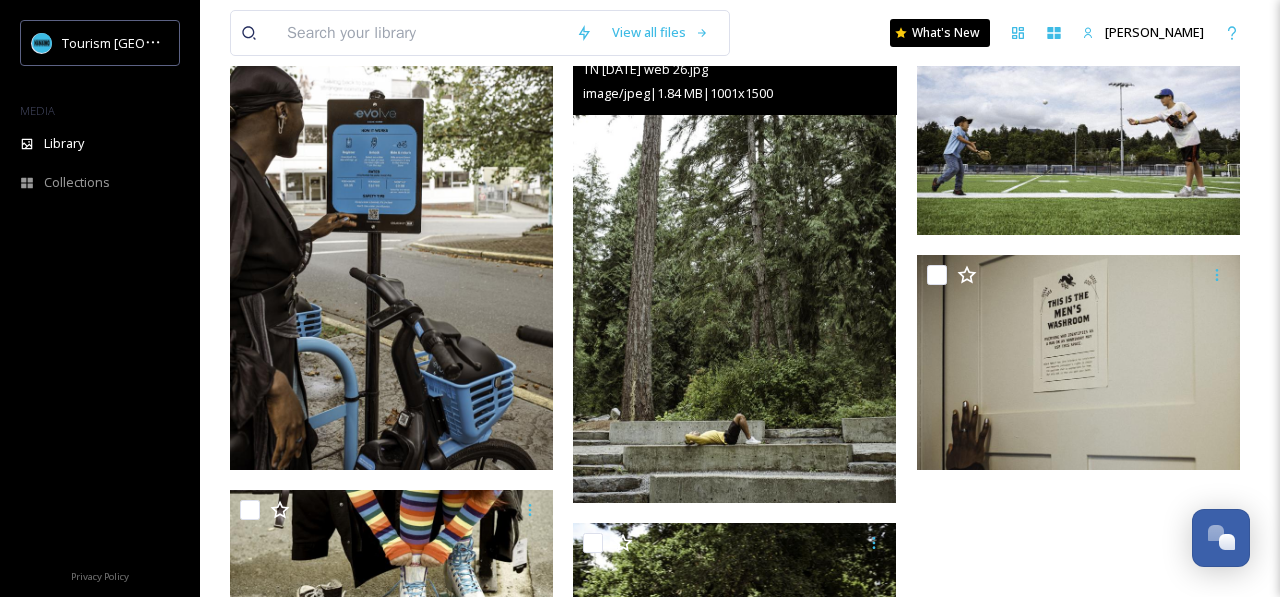 scroll, scrollTop: 9238, scrollLeft: 0, axis: vertical 